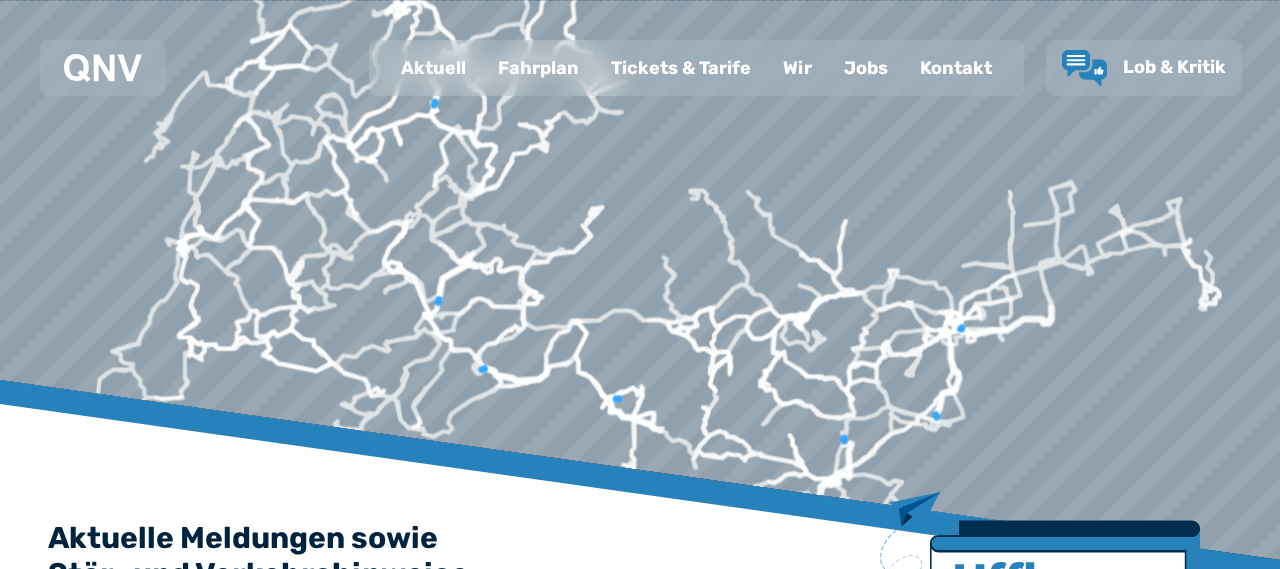 scroll, scrollTop: 0, scrollLeft: 0, axis: both 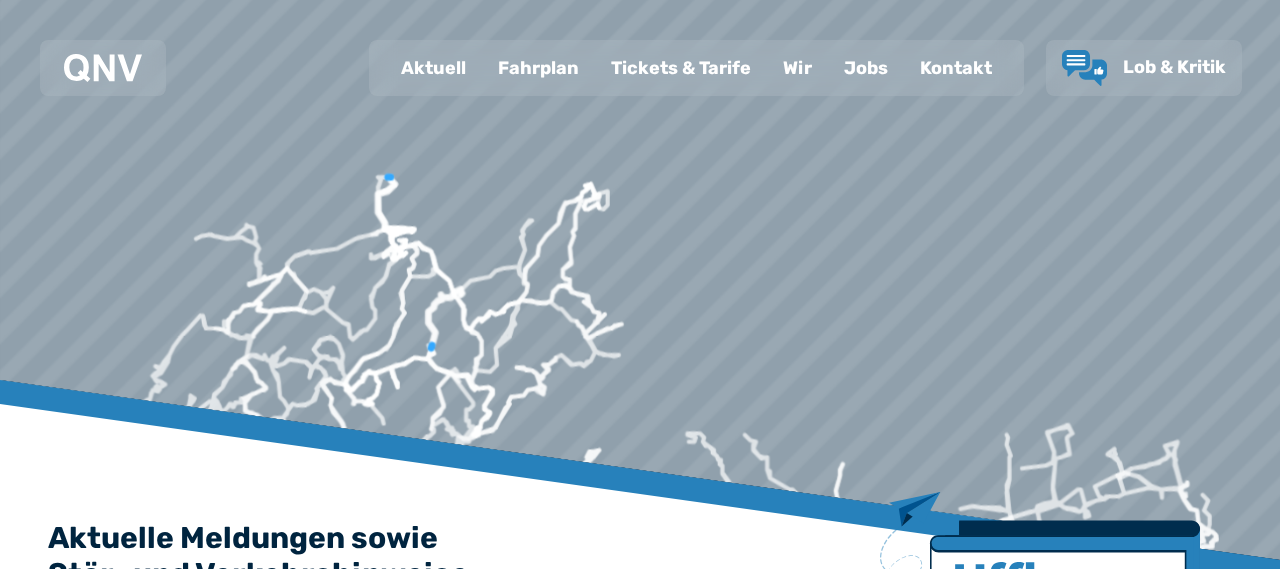 drag, startPoint x: 841, startPoint y: 151, endPoint x: 839, endPoint y: 390, distance: 239.00836 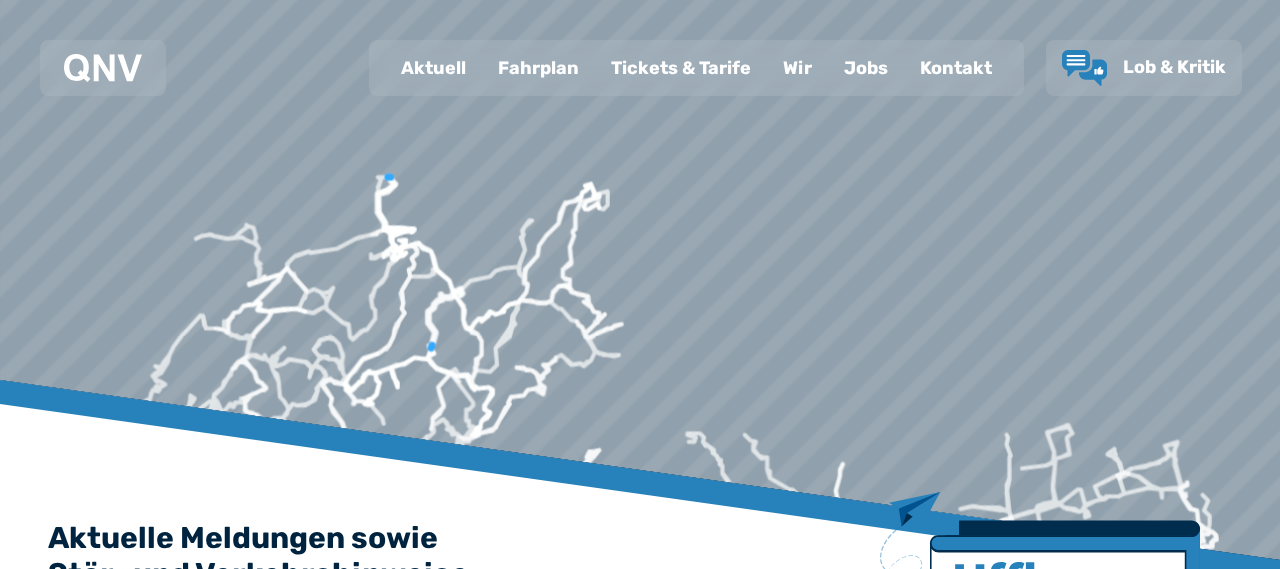 click at bounding box center (640, -52) 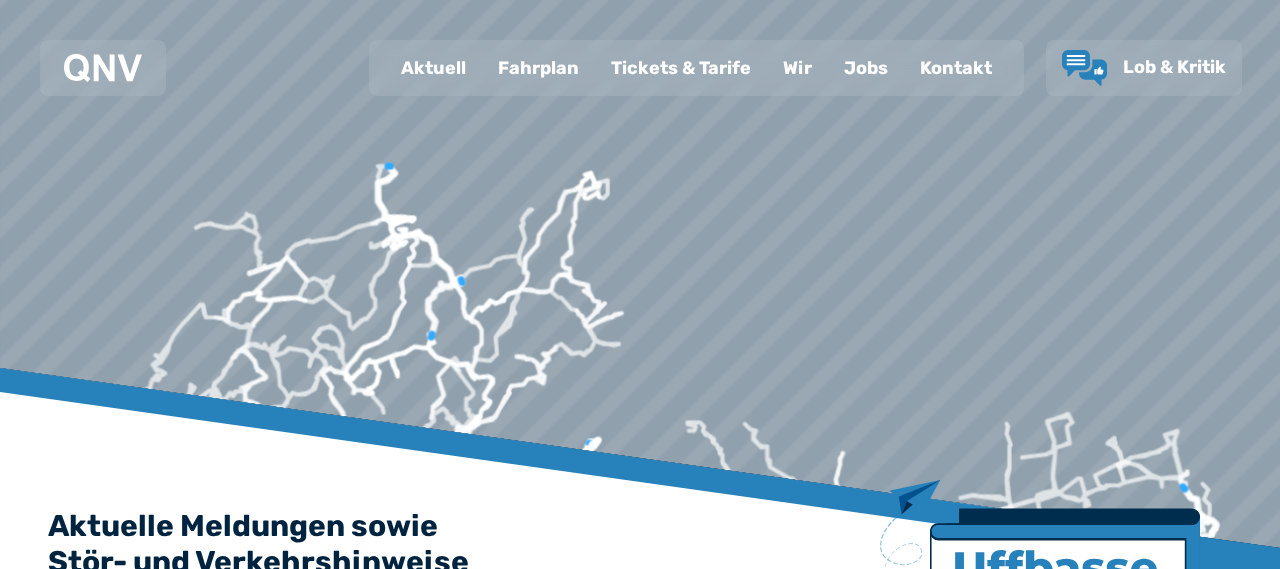 scroll, scrollTop: 0, scrollLeft: 0, axis: both 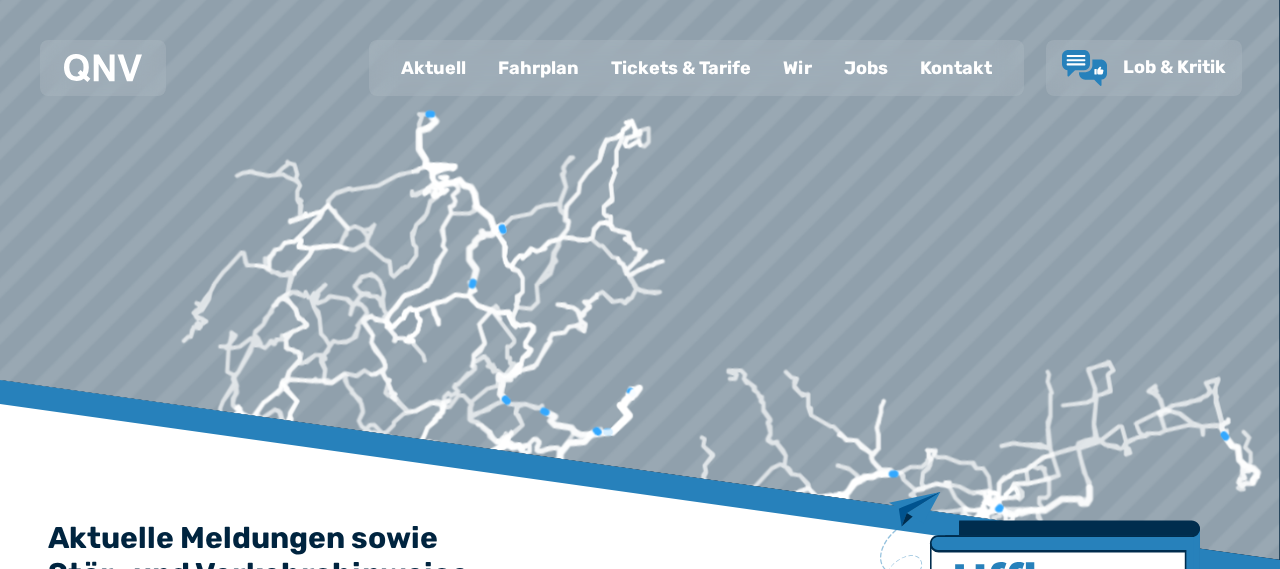 drag, startPoint x: 621, startPoint y: 407, endPoint x: 662, endPoint y: 343, distance: 76.00658 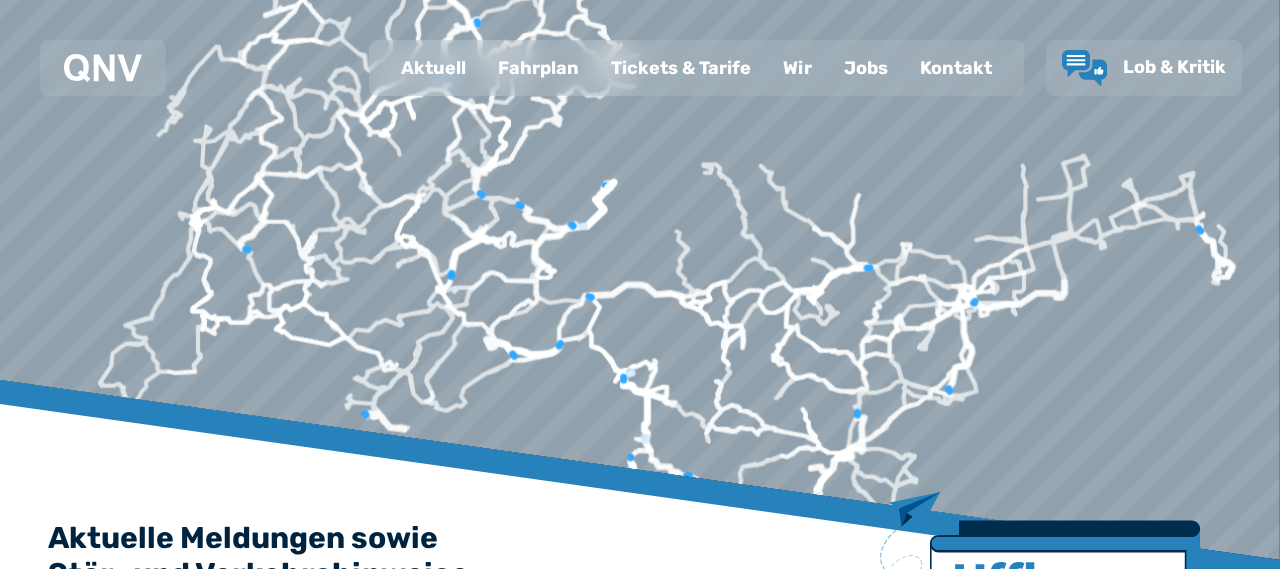 drag, startPoint x: 668, startPoint y: 461, endPoint x: 643, endPoint y: 255, distance: 207.51144 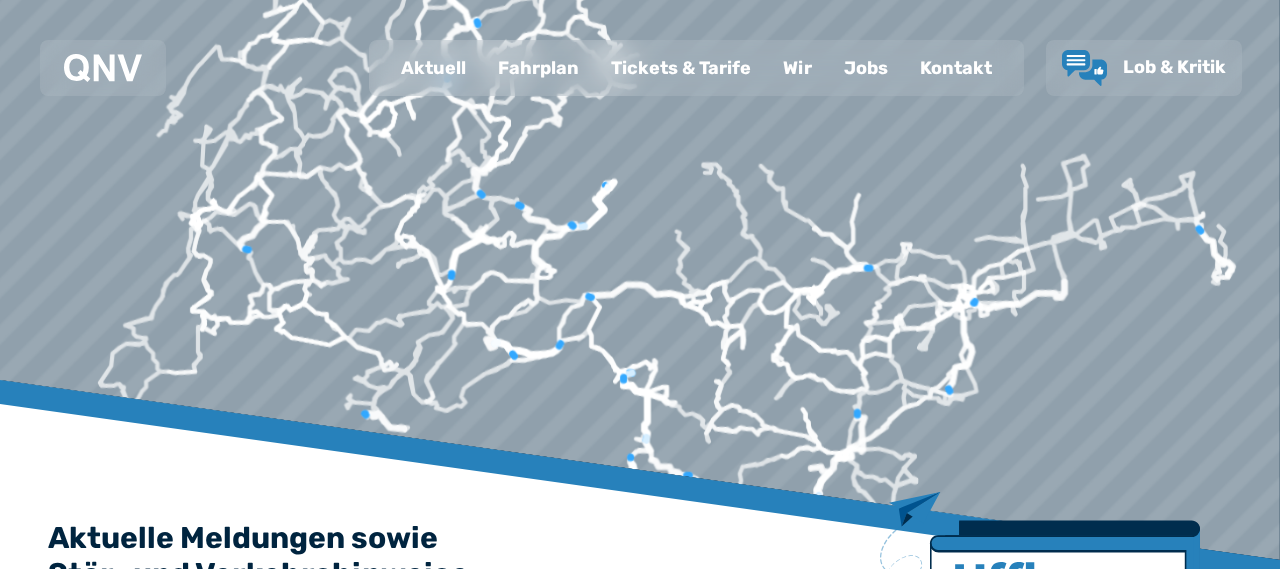 click at bounding box center [640, -52] 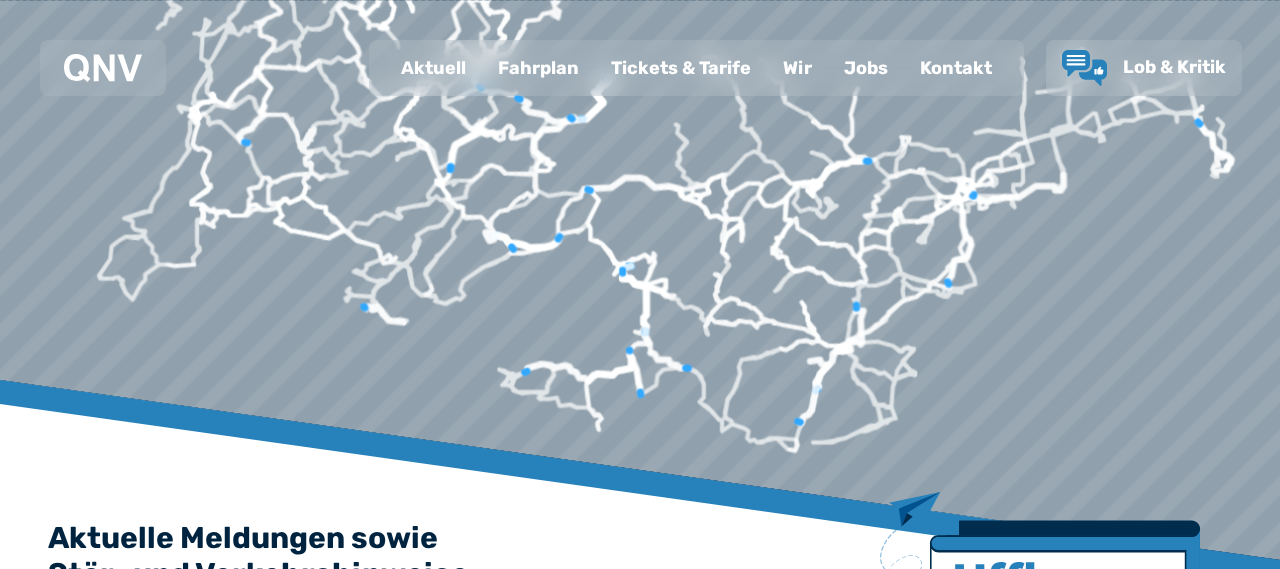 drag, startPoint x: 567, startPoint y: 423, endPoint x: 566, endPoint y: 316, distance: 107.00467 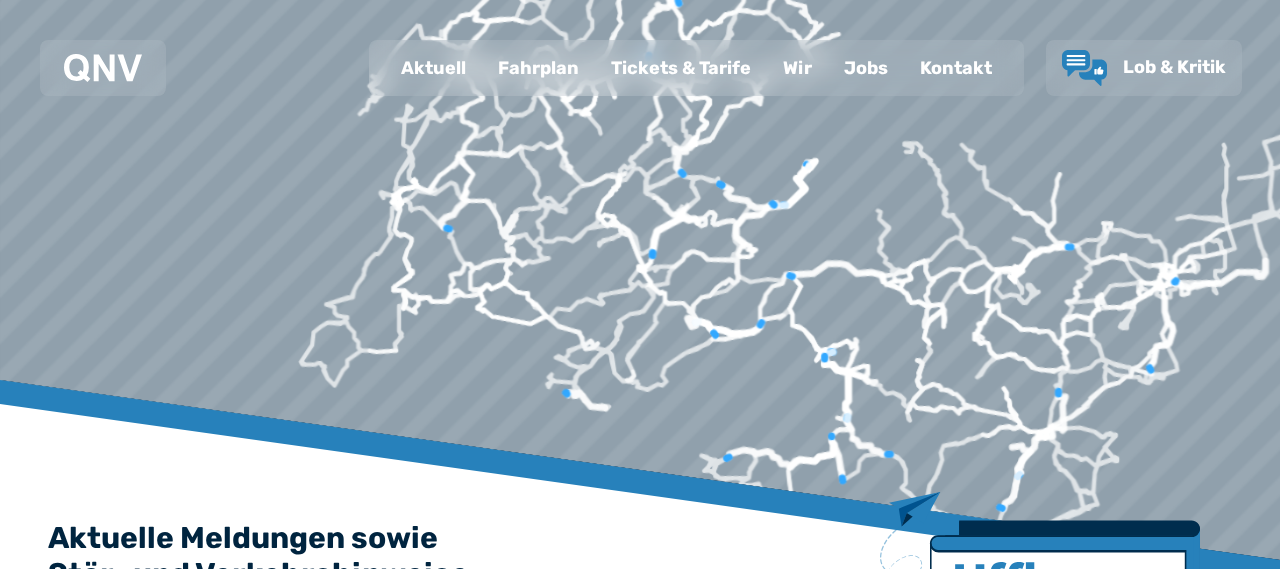 drag, startPoint x: 489, startPoint y: 355, endPoint x: 691, endPoint y: 441, distance: 219.54498 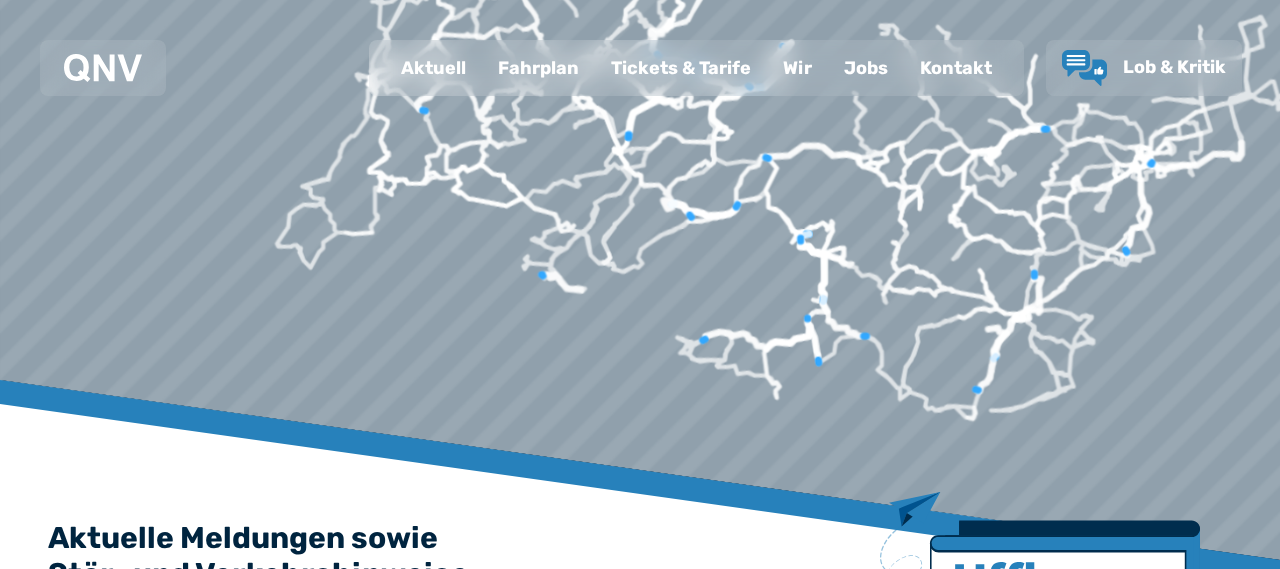 drag, startPoint x: 593, startPoint y: 157, endPoint x: 563, endPoint y: 31, distance: 129.5222 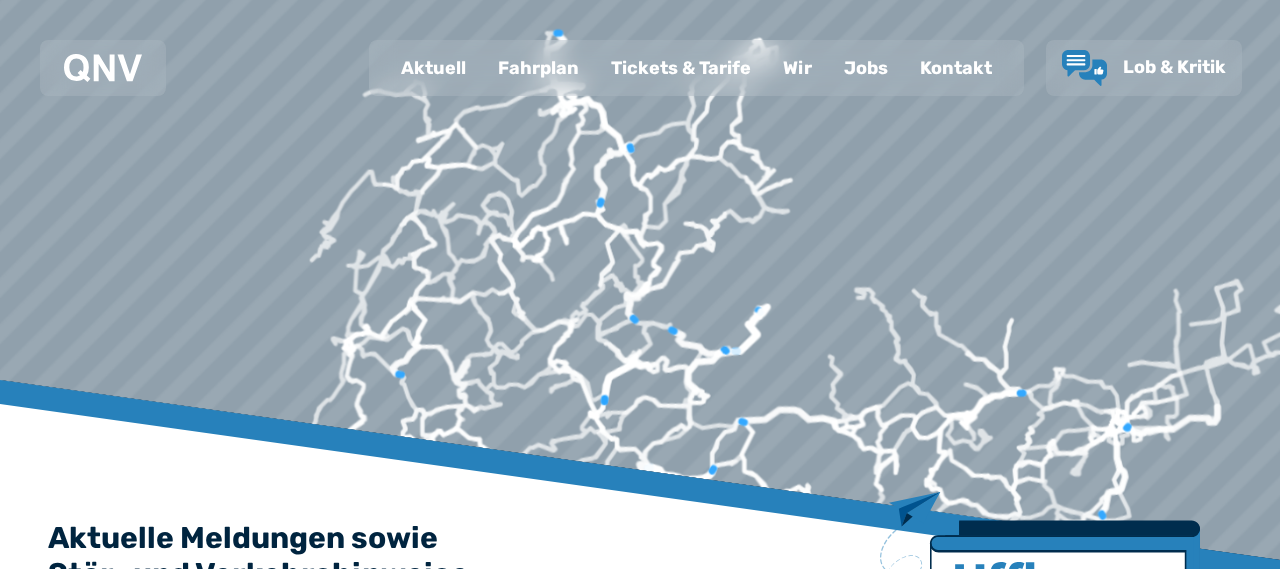 drag, startPoint x: 547, startPoint y: 128, endPoint x: 527, endPoint y: 401, distance: 273.73163 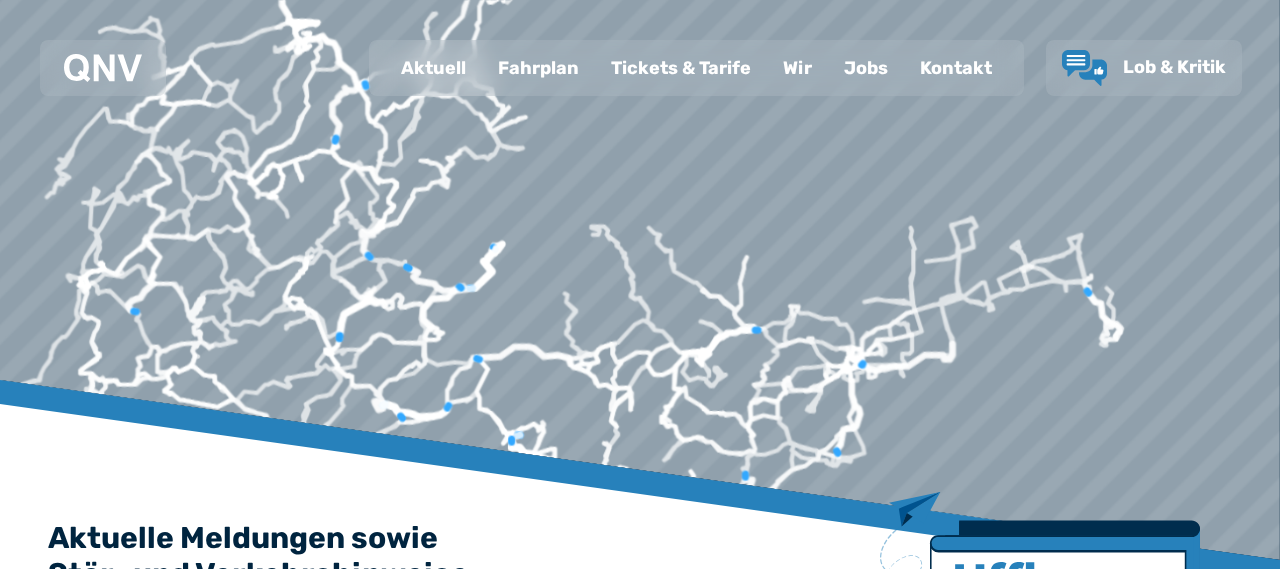 drag, startPoint x: 1005, startPoint y: 265, endPoint x: 740, endPoint y: 201, distance: 272.61877 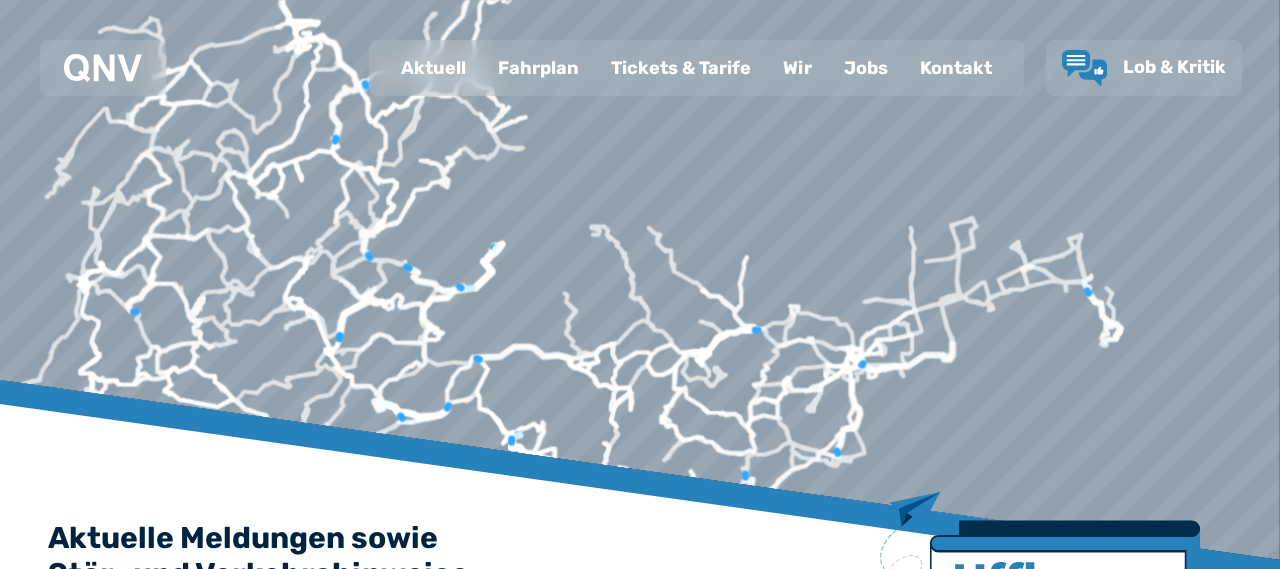 click at bounding box center (640, -52) 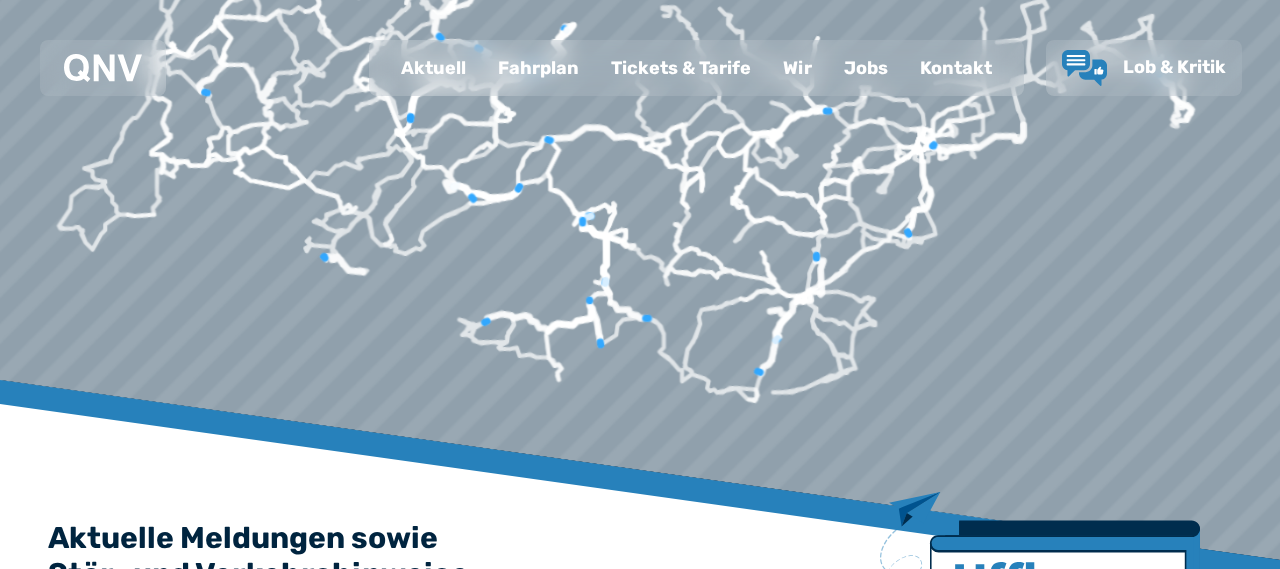 drag, startPoint x: 893, startPoint y: 468, endPoint x: 964, endPoint y: 249, distance: 230.22163 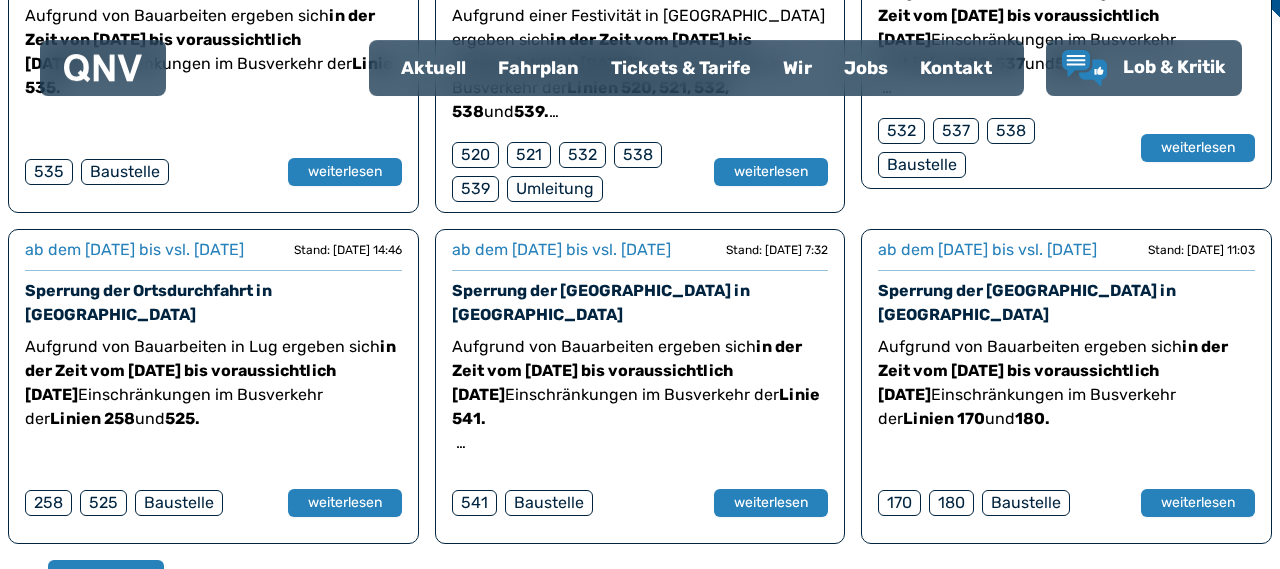 scroll, scrollTop: 728, scrollLeft: 0, axis: vertical 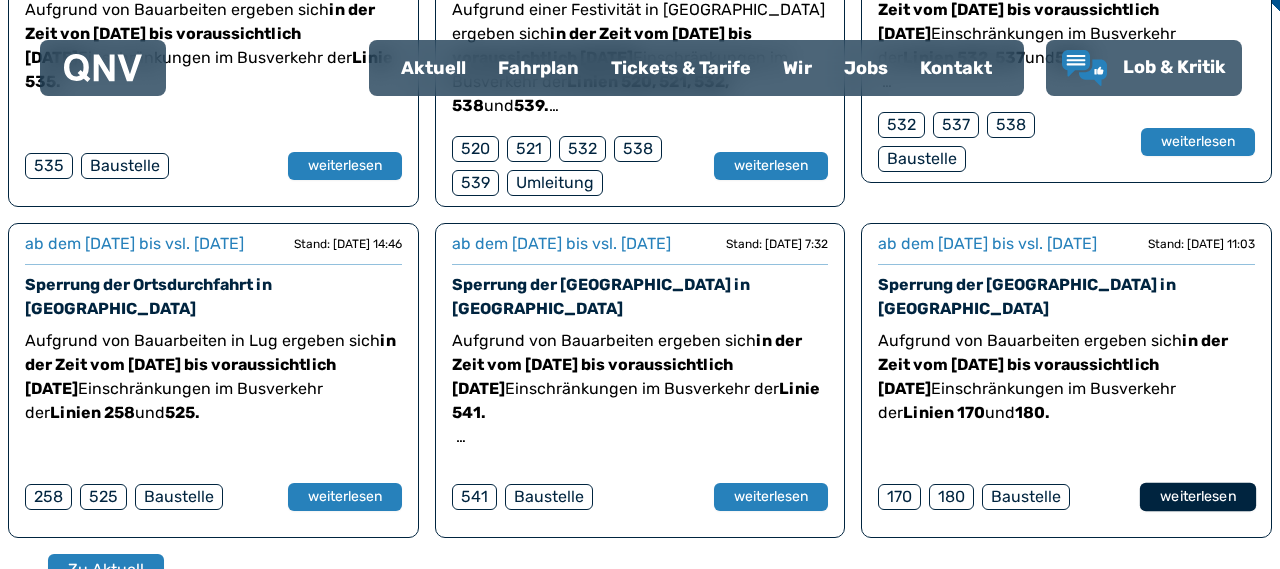 click on "weiterlesen" at bounding box center [1198, 497] 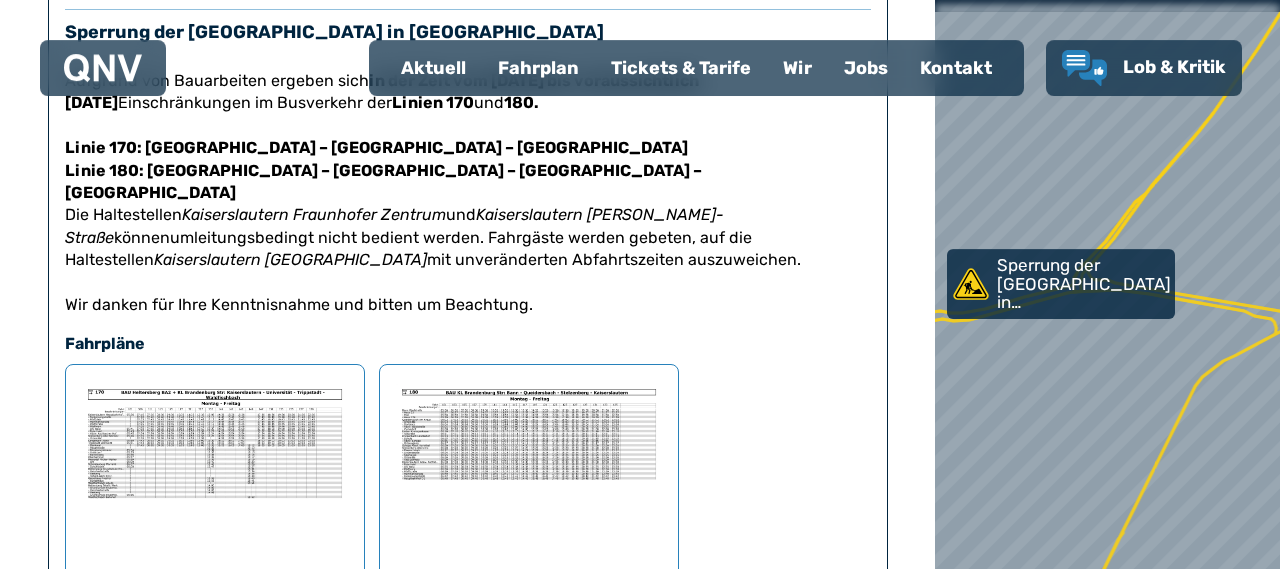 scroll, scrollTop: 312, scrollLeft: 0, axis: vertical 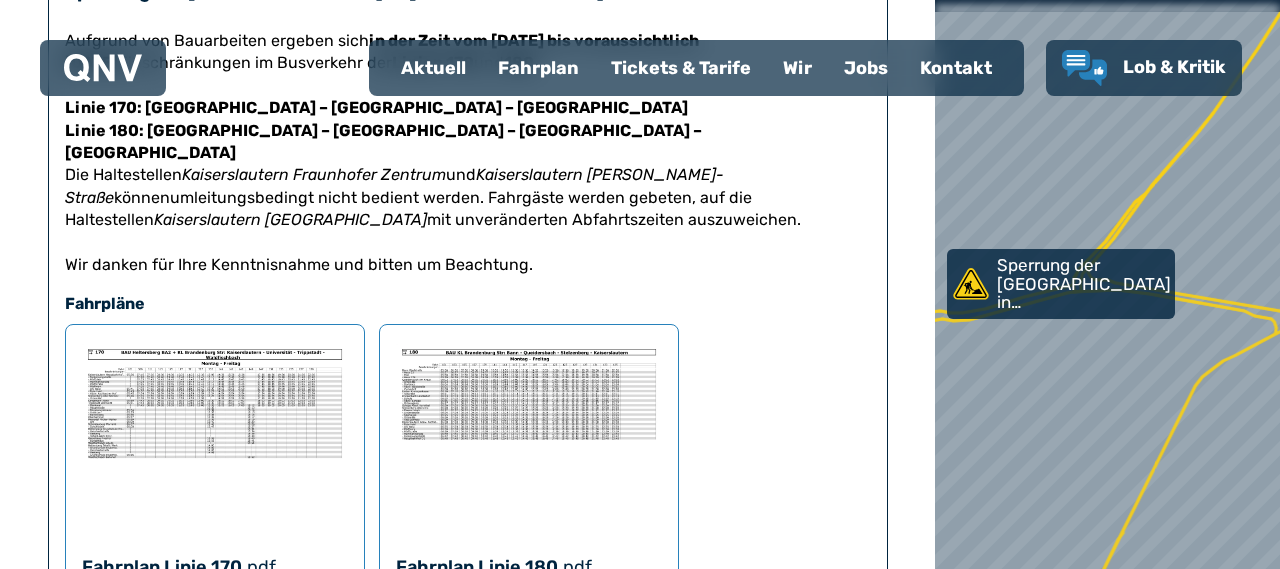 click at bounding box center [215, 436] 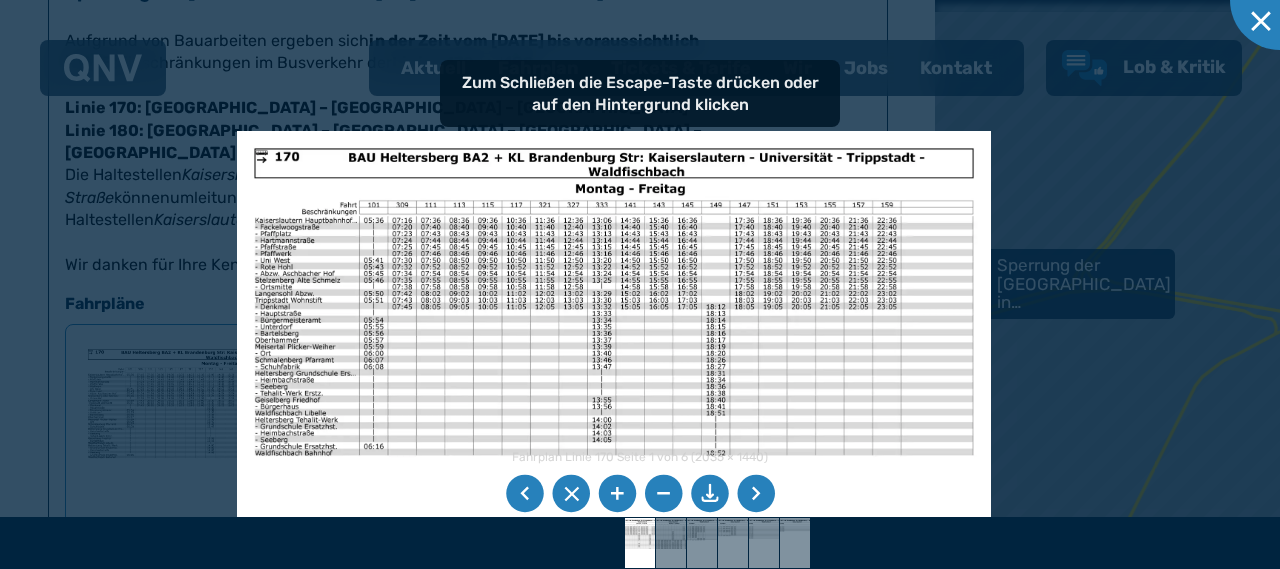click on "Fahrplan  Linie 170 Seite 1 von 6 (2035 × 1440) 37% Zum Schließen die Escape-Taste drücken oder auf den Hintergrund klicken" 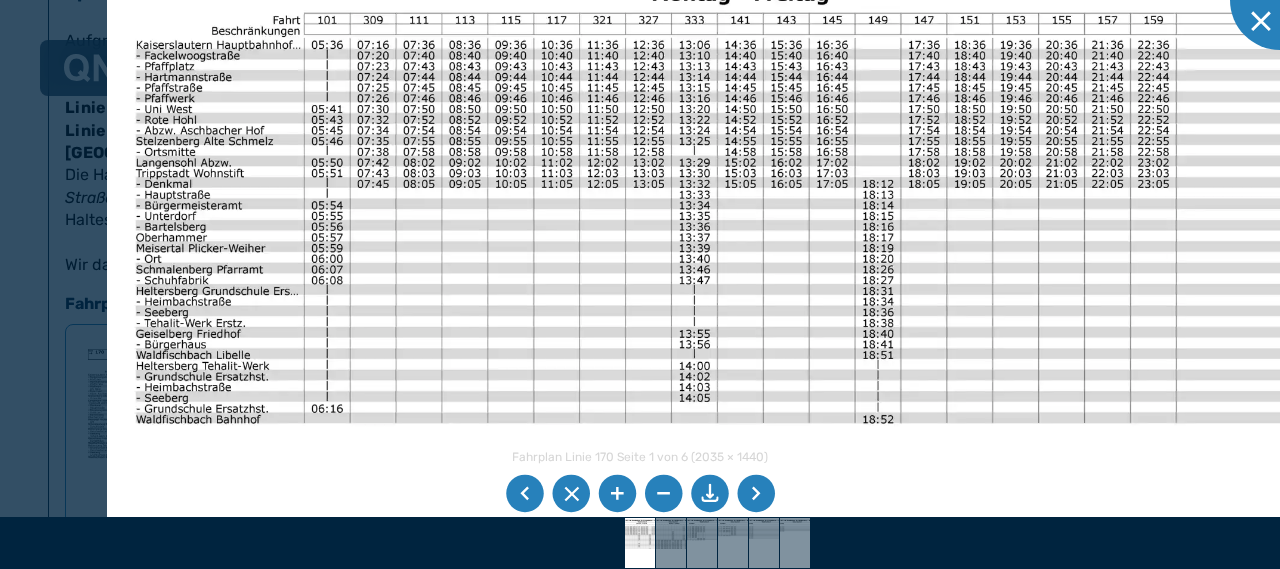click at bounding box center (713, 330) 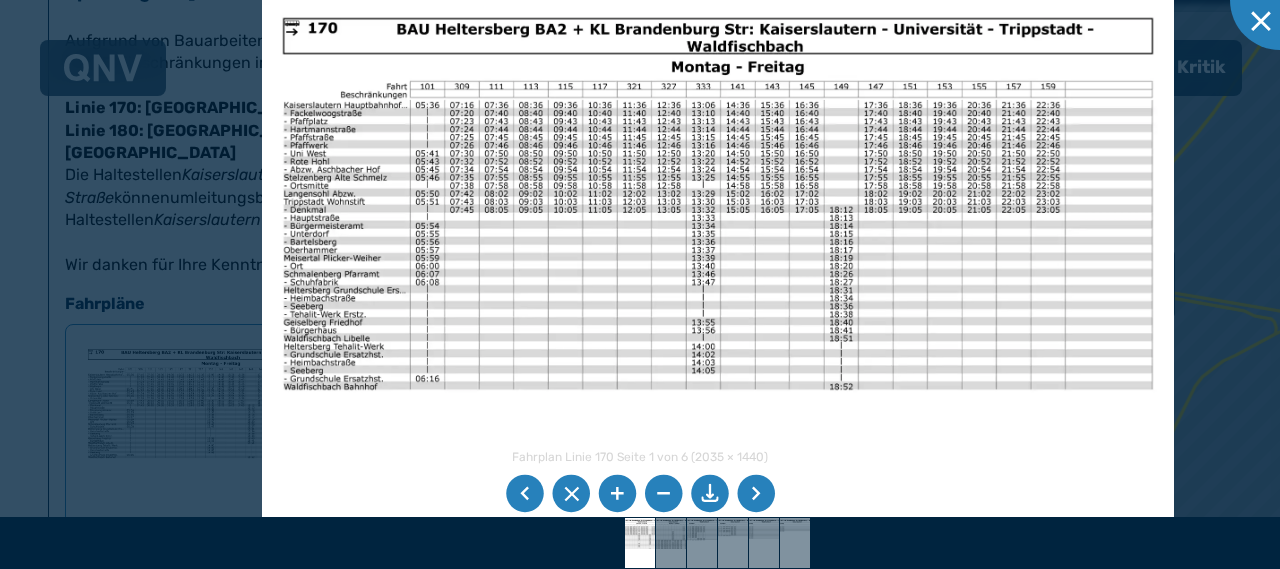click at bounding box center (640, 284) 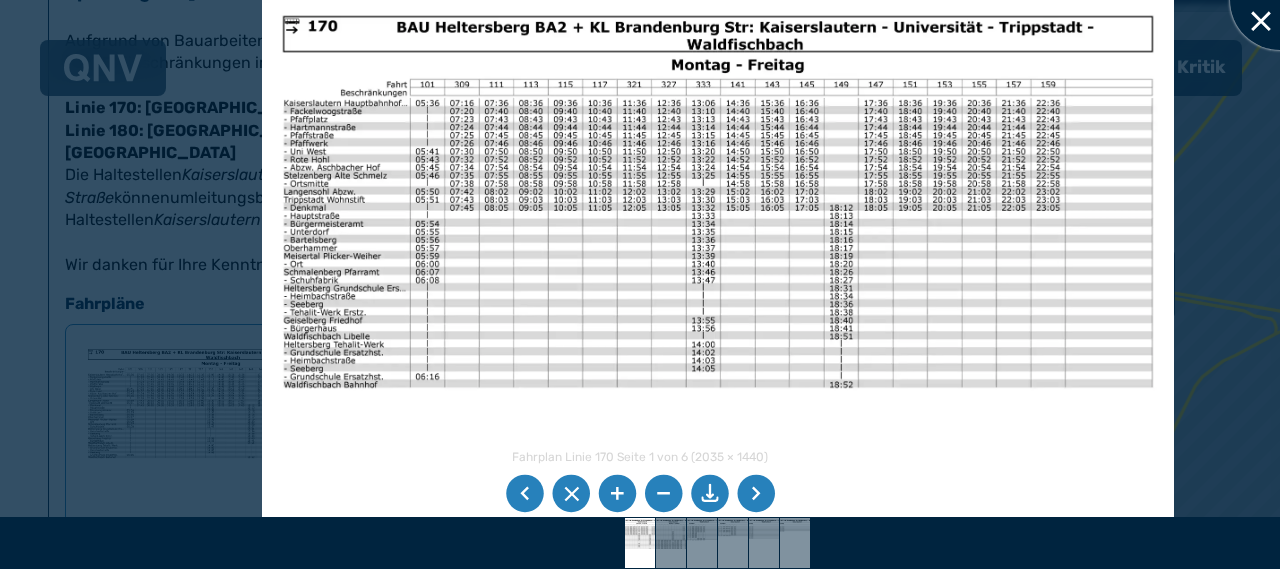 click at bounding box center [1280, 0] 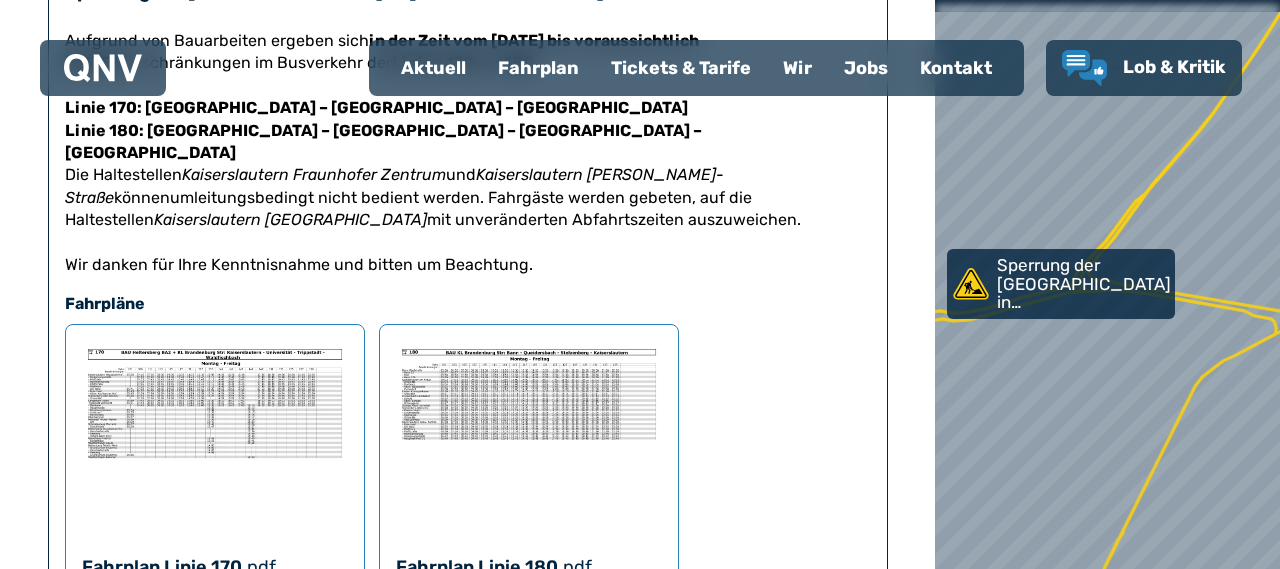click on "Jobs" at bounding box center (866, 68) 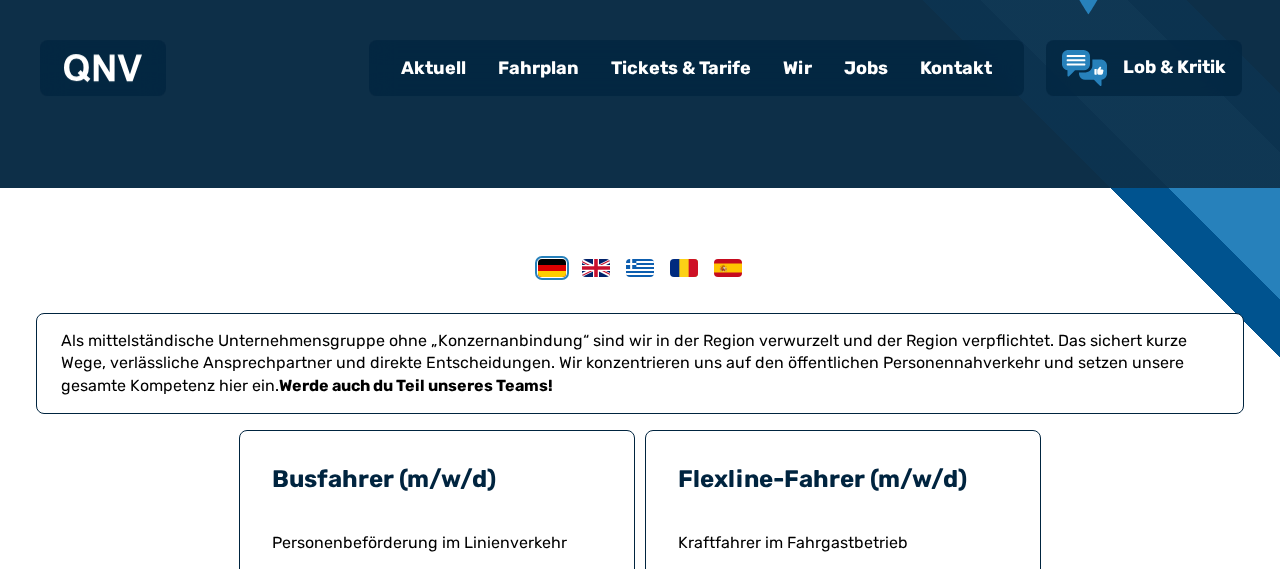 scroll, scrollTop: 416, scrollLeft: 0, axis: vertical 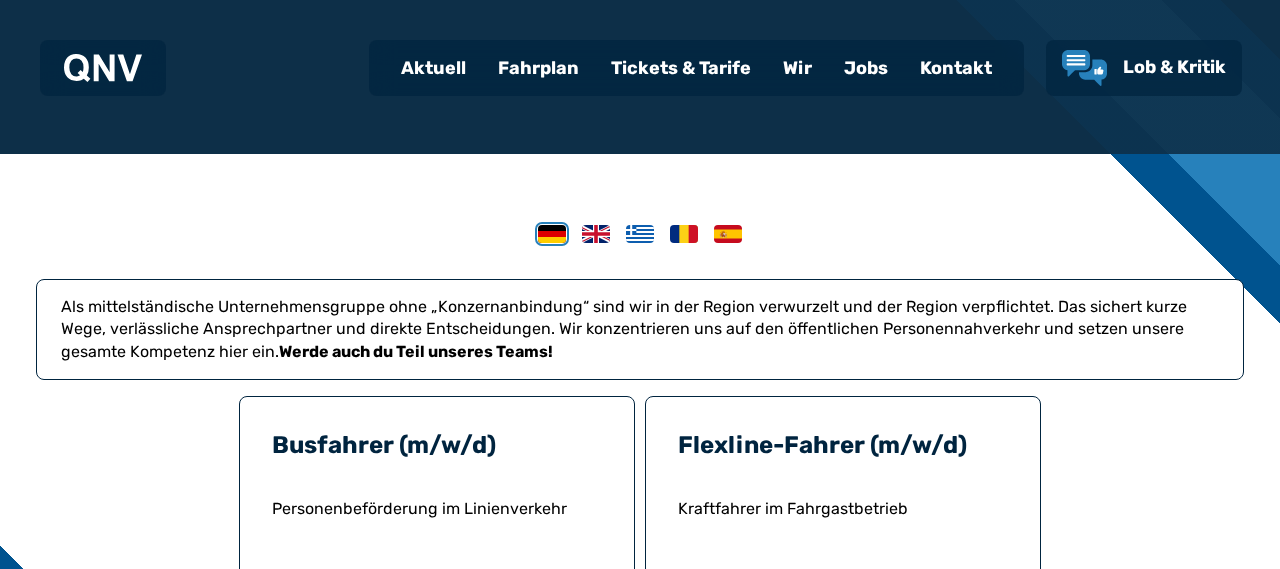 click at bounding box center (552, 234) 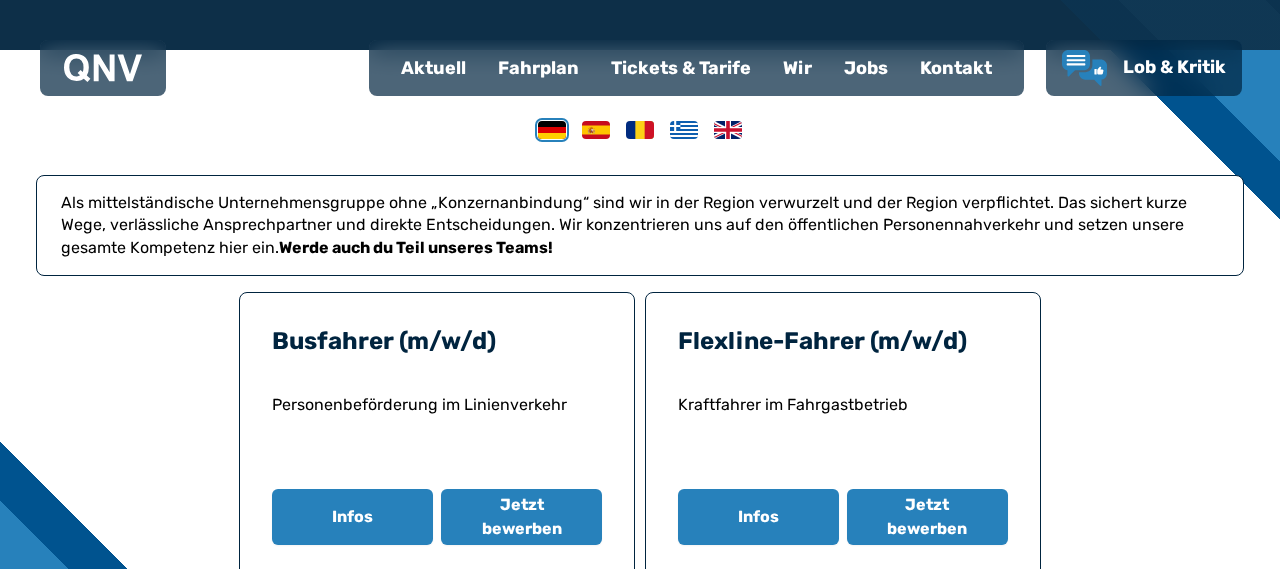 scroll, scrollTop: 624, scrollLeft: 0, axis: vertical 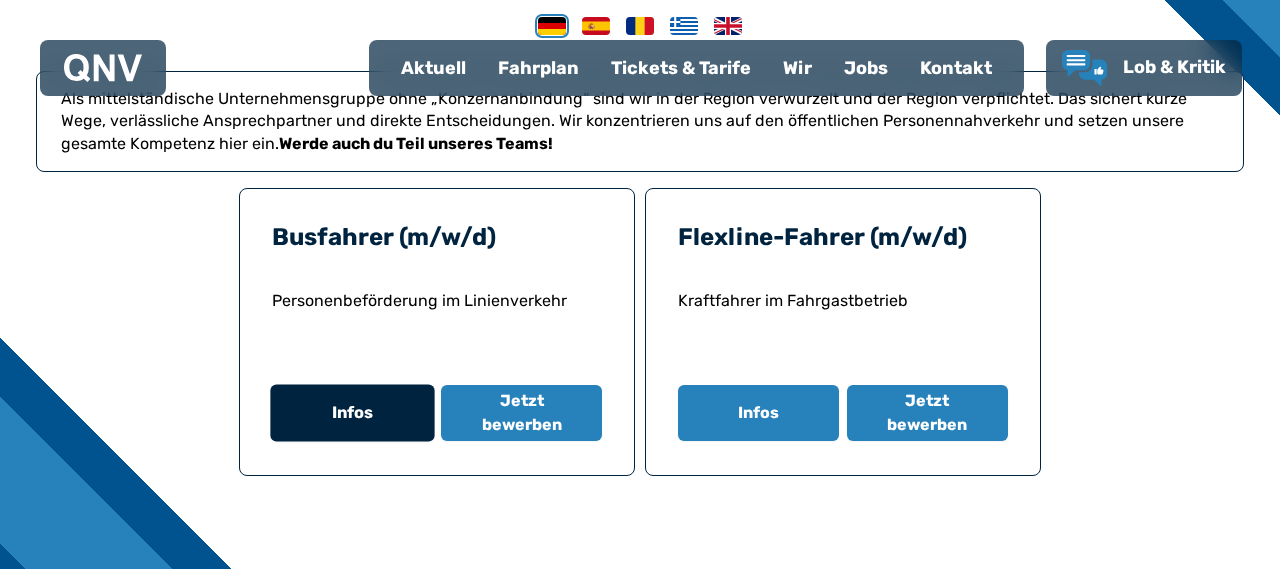 click on "Infos" at bounding box center (352, 413) 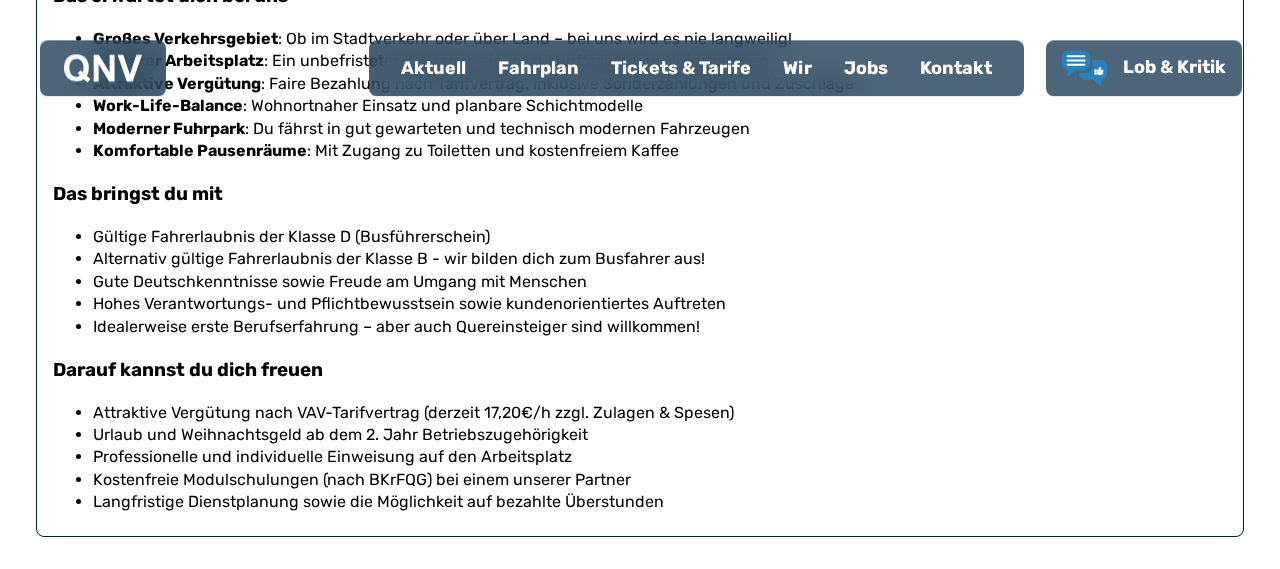 scroll, scrollTop: 1108, scrollLeft: 0, axis: vertical 